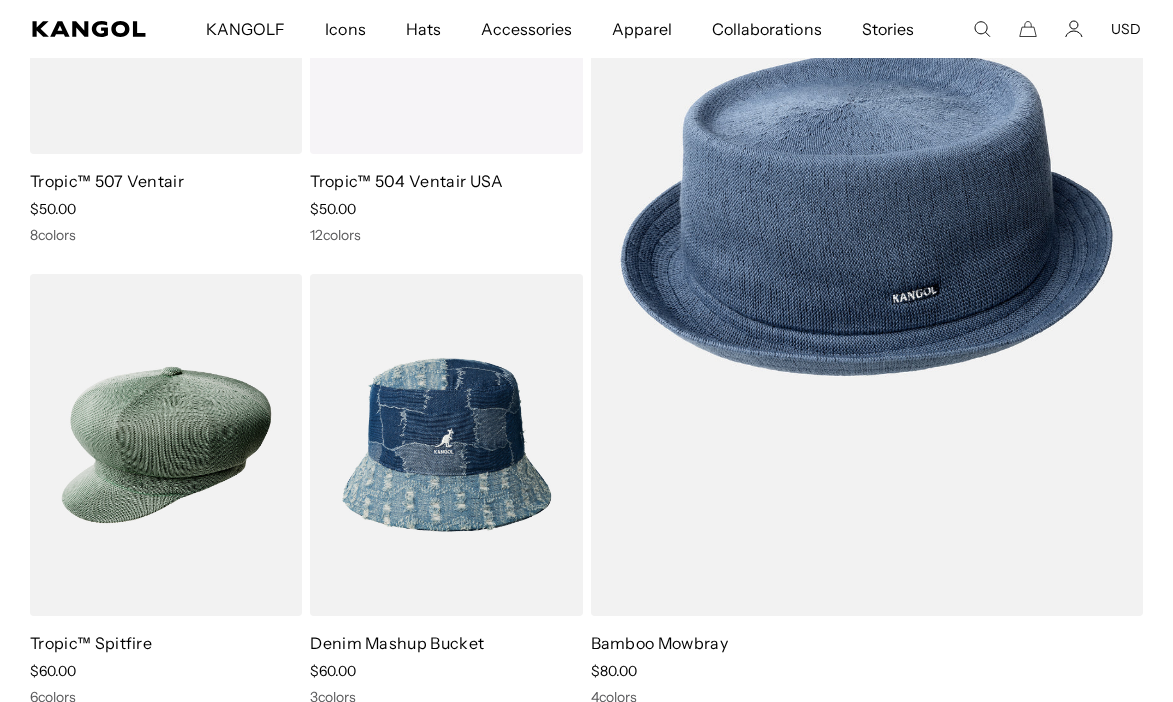 scroll, scrollTop: 0, scrollLeft: 0, axis: both 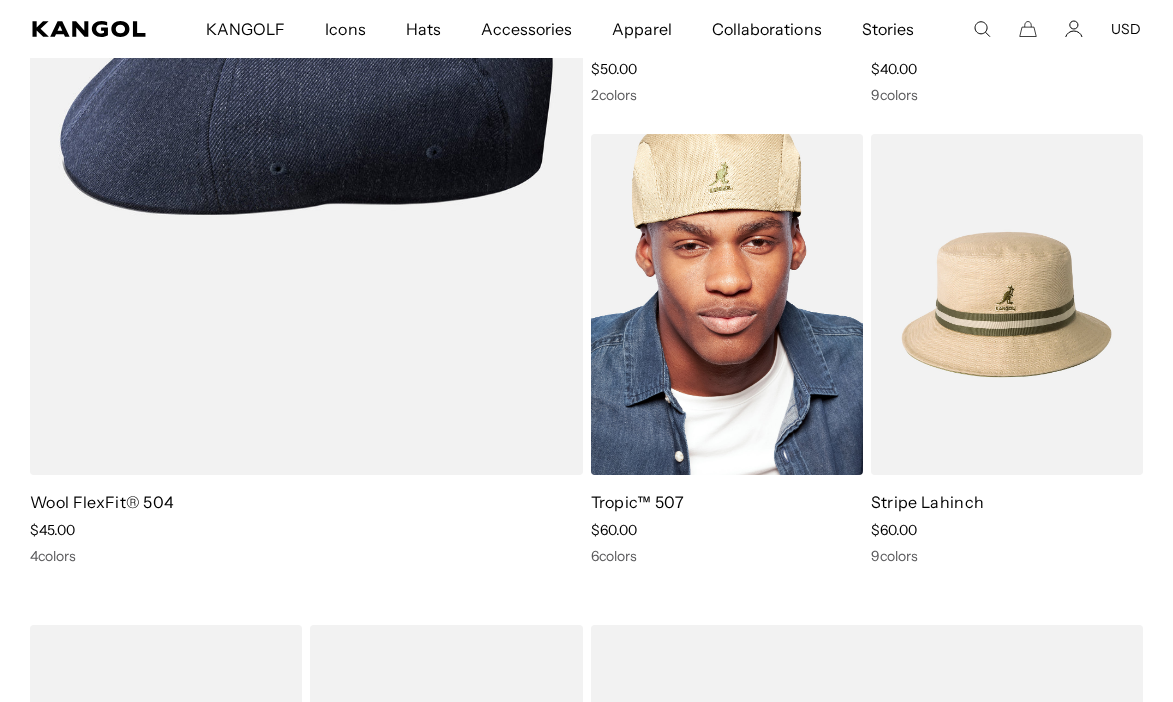 click at bounding box center (727, 305) 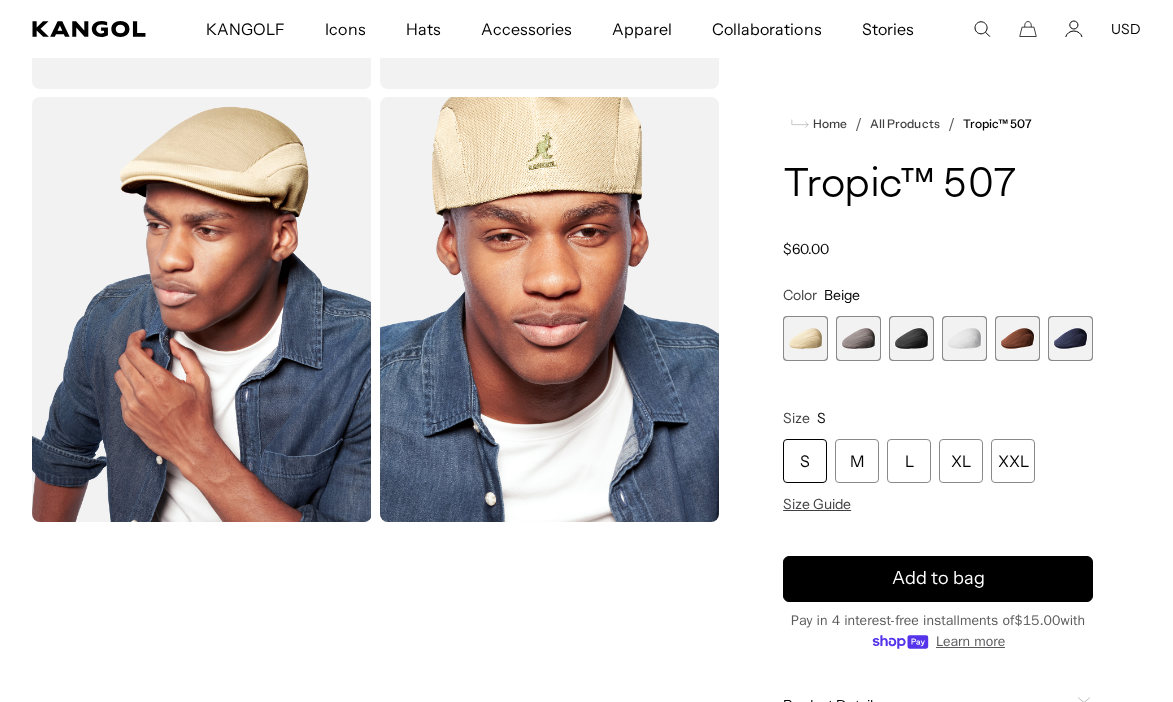 scroll, scrollTop: 423, scrollLeft: 0, axis: vertical 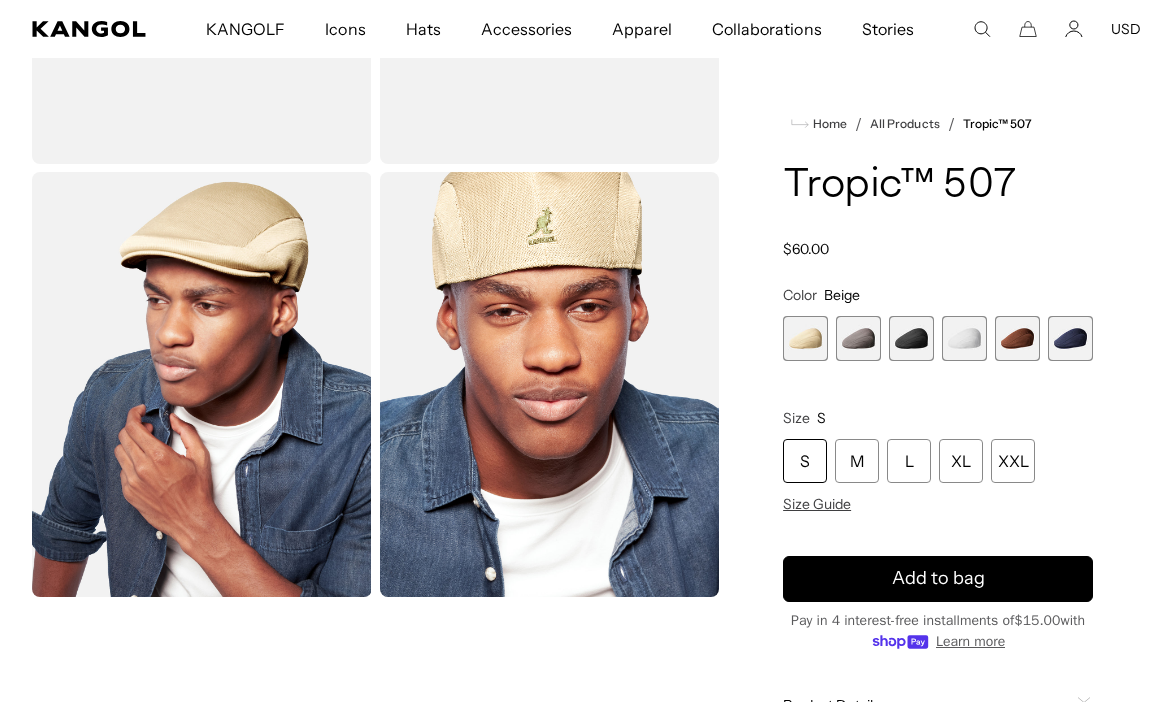 click at bounding box center (911, 338) 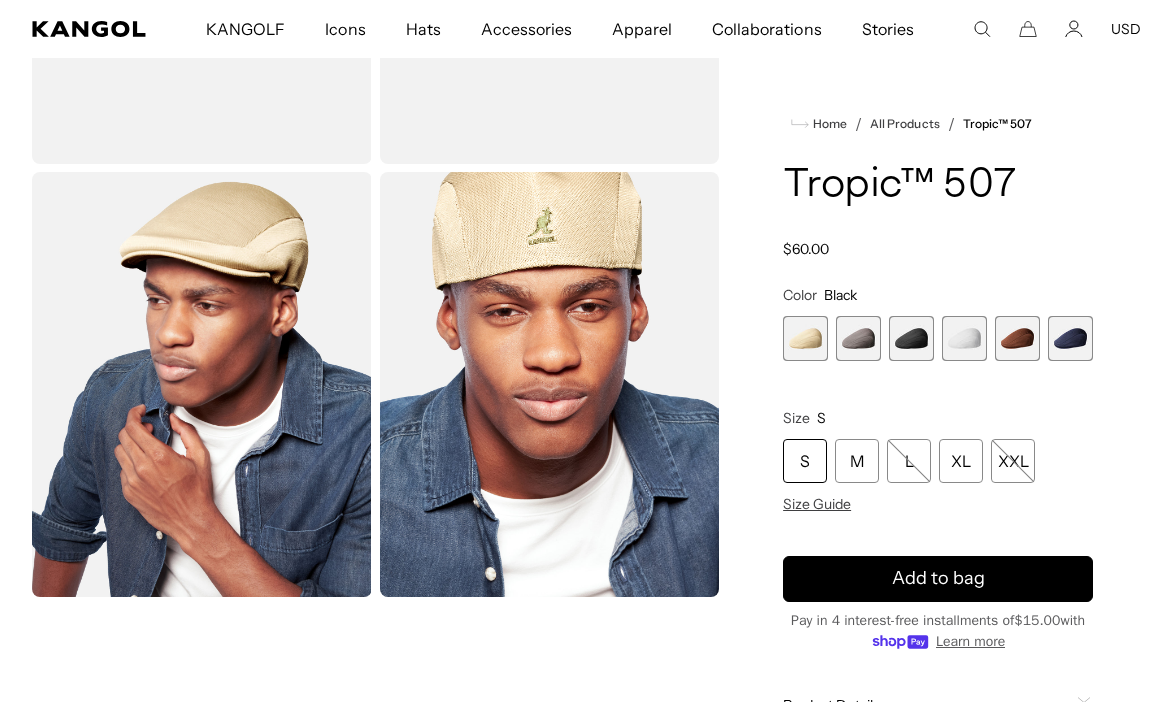scroll, scrollTop: 0, scrollLeft: 0, axis: both 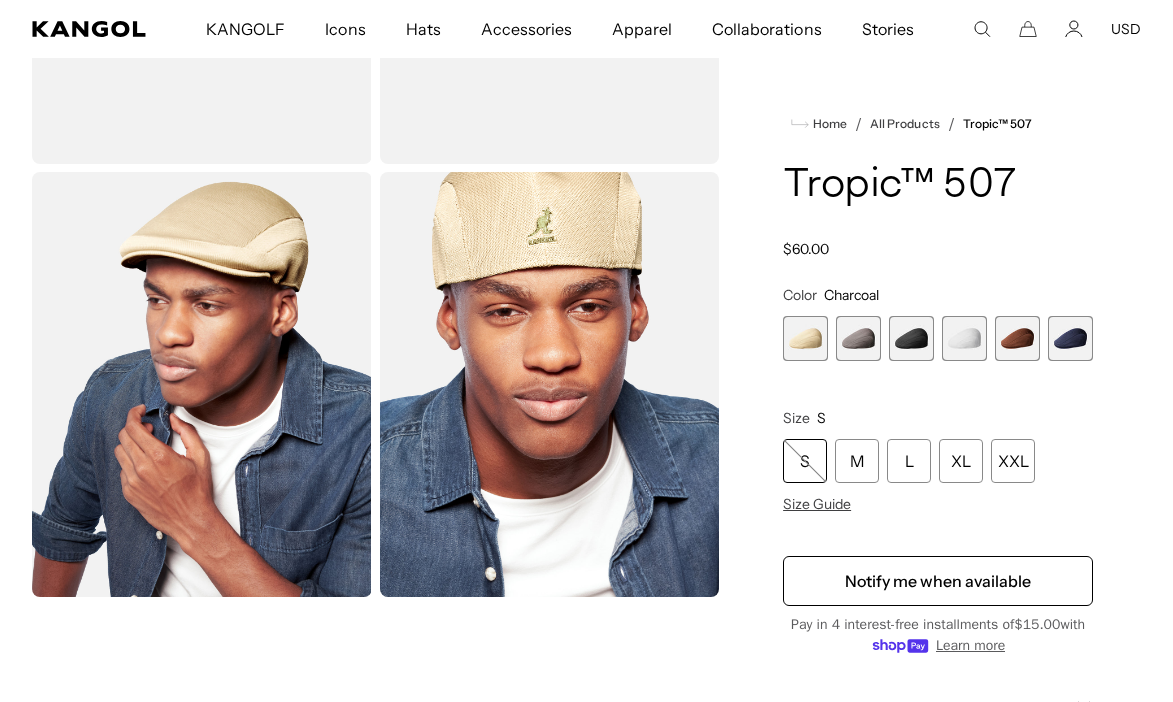 click at bounding box center [911, 338] 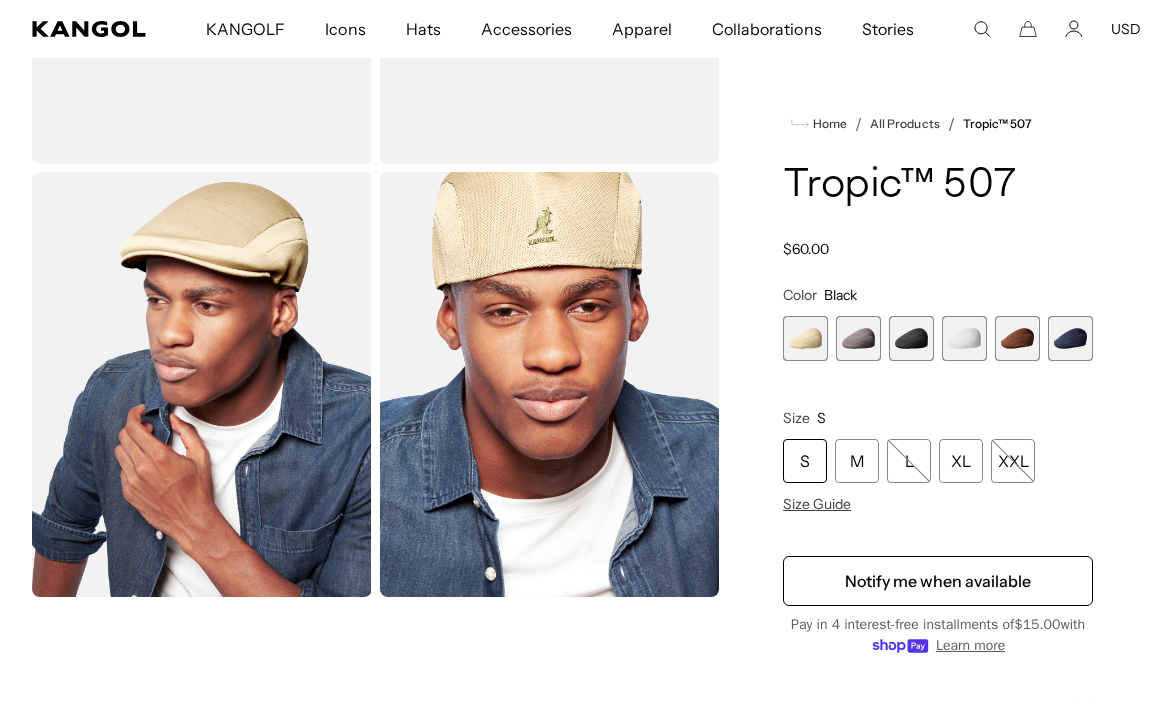 scroll, scrollTop: 0, scrollLeft: 412, axis: horizontal 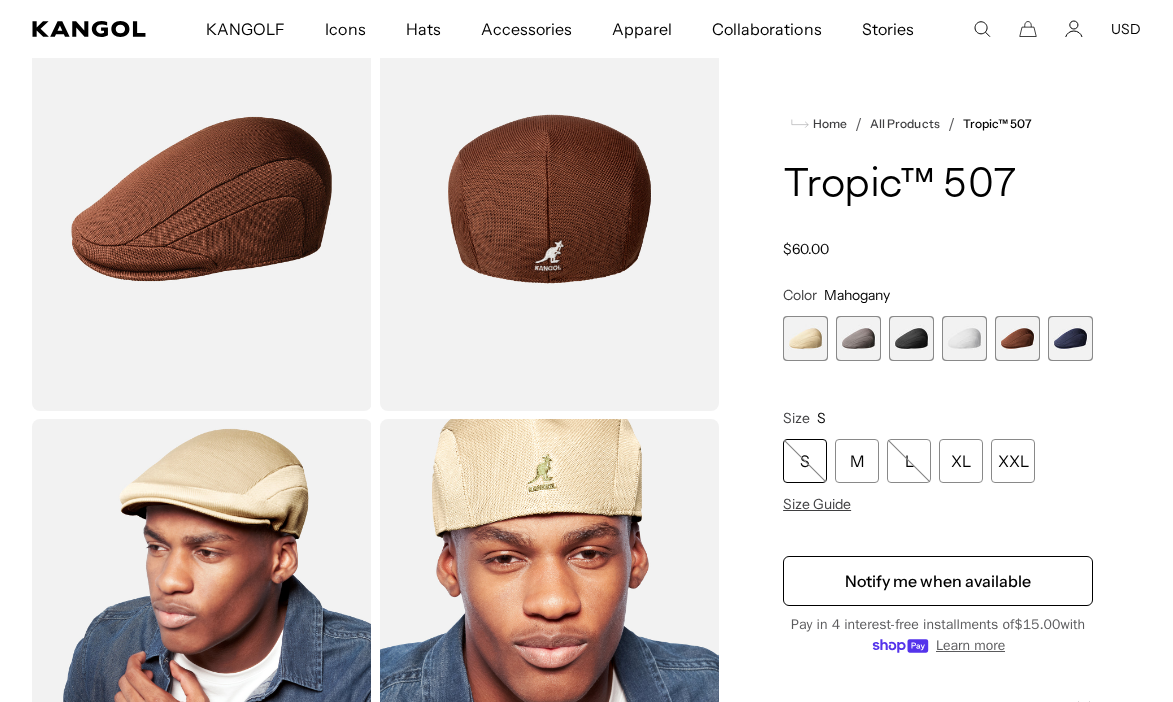 click at bounding box center [858, 338] 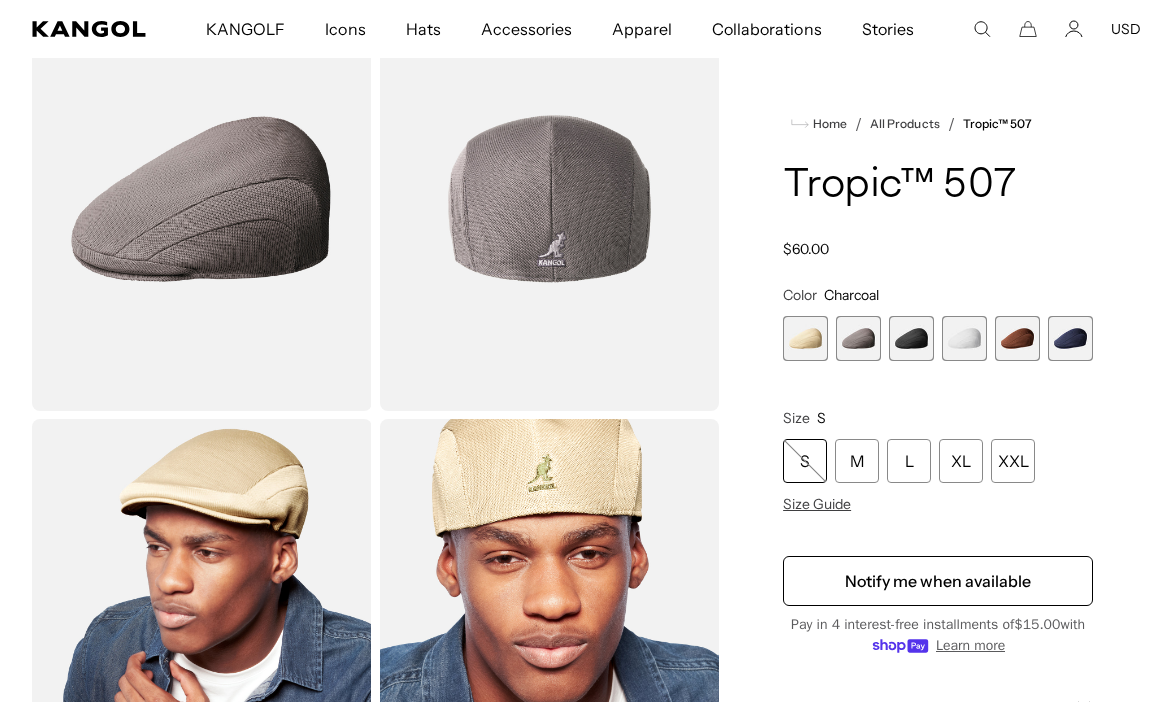 click at bounding box center (805, 338) 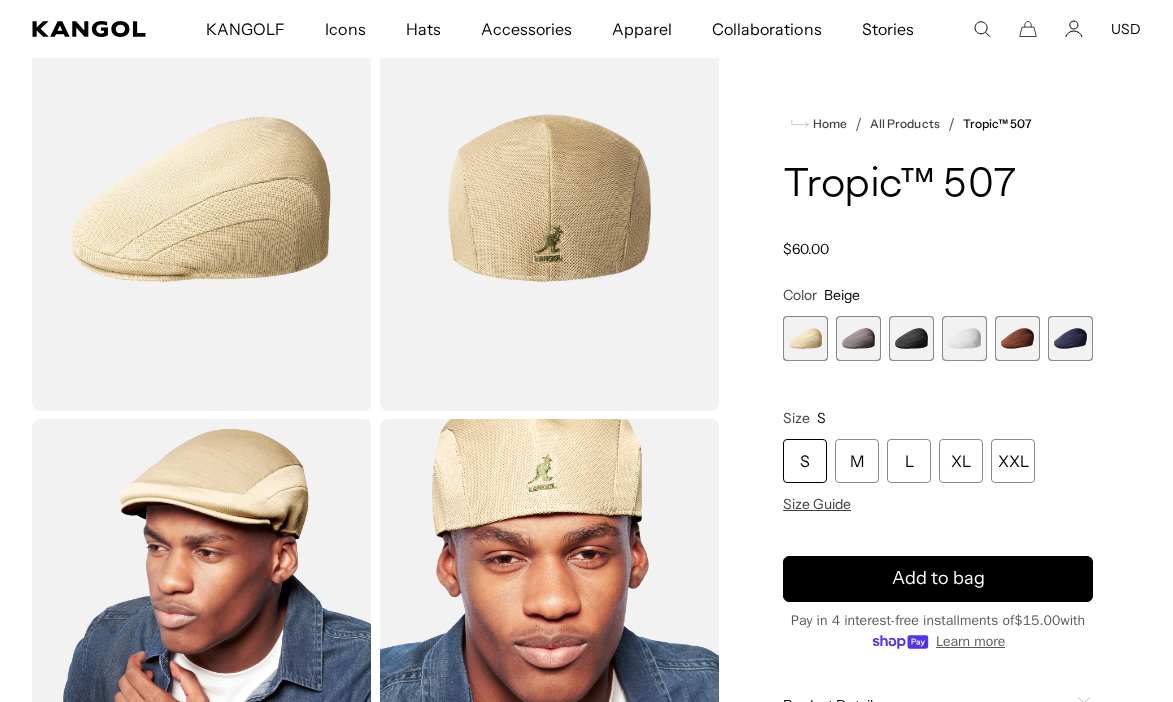 scroll, scrollTop: 0, scrollLeft: 412, axis: horizontal 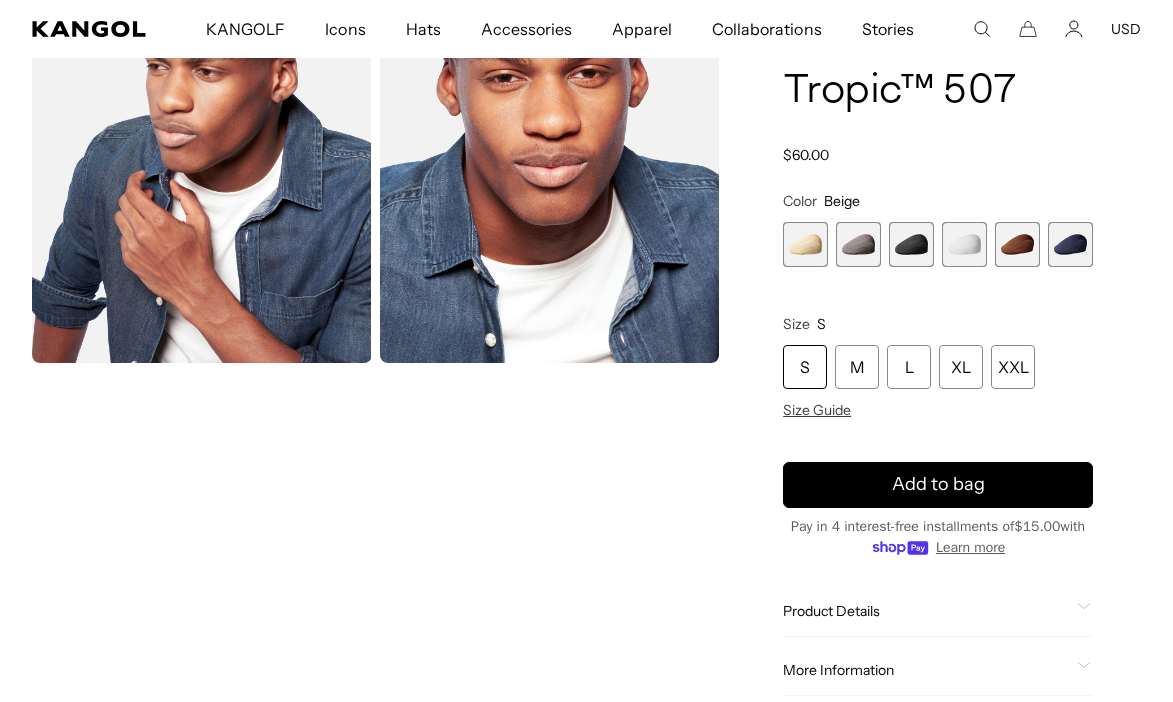 click at bounding box center (858, 244) 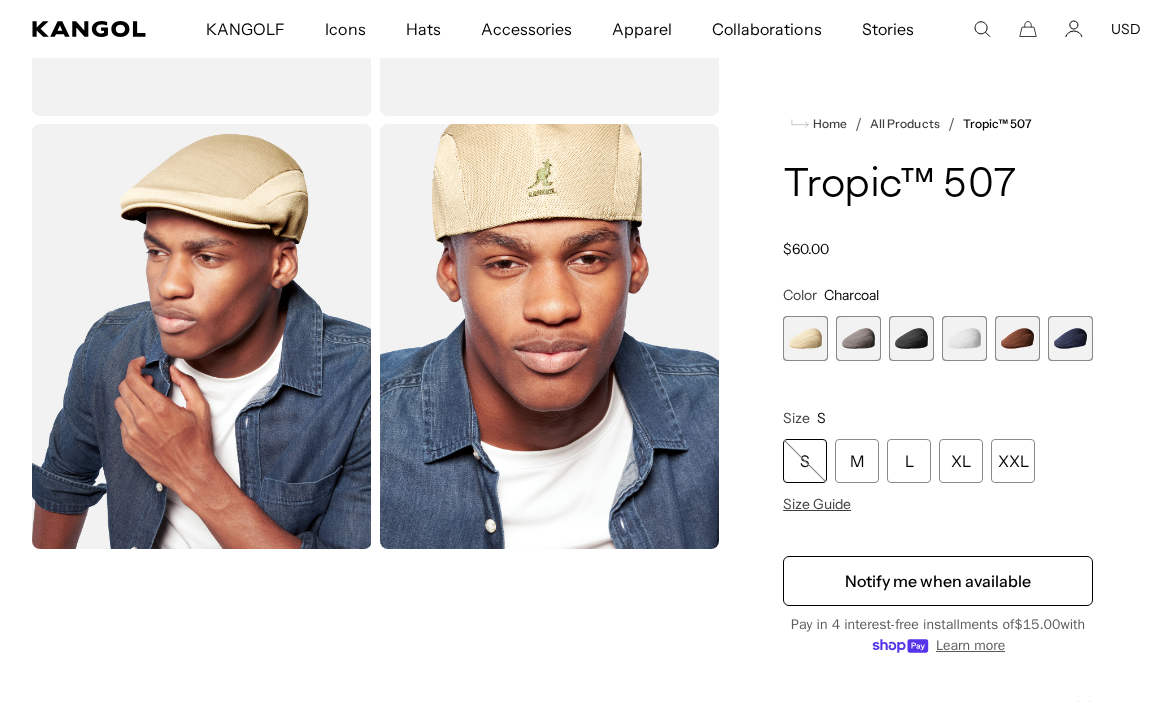 scroll, scrollTop: 168, scrollLeft: 0, axis: vertical 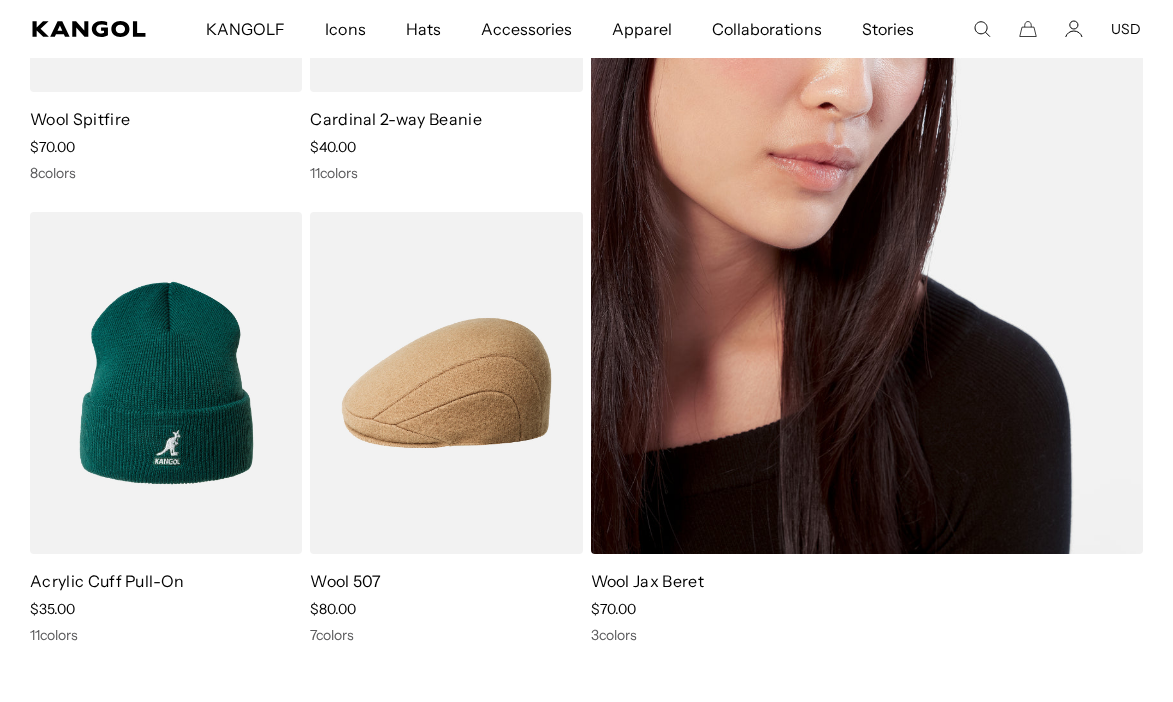 click at bounding box center (867, 153) 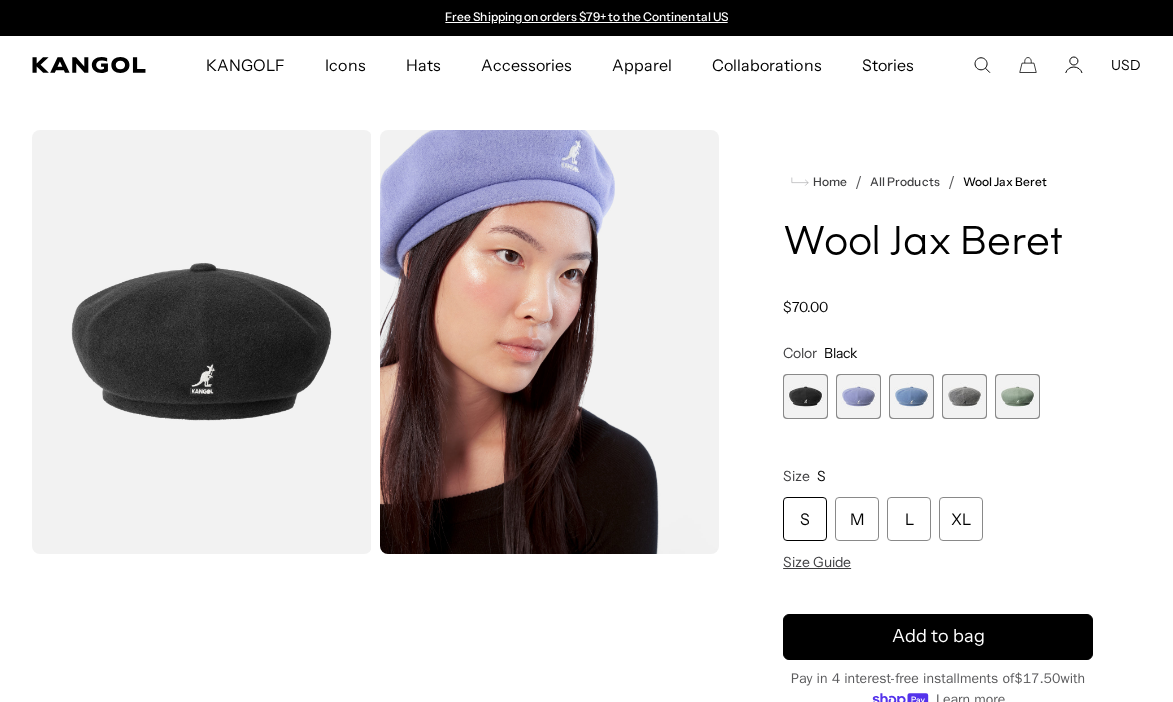 scroll, scrollTop: 0, scrollLeft: 0, axis: both 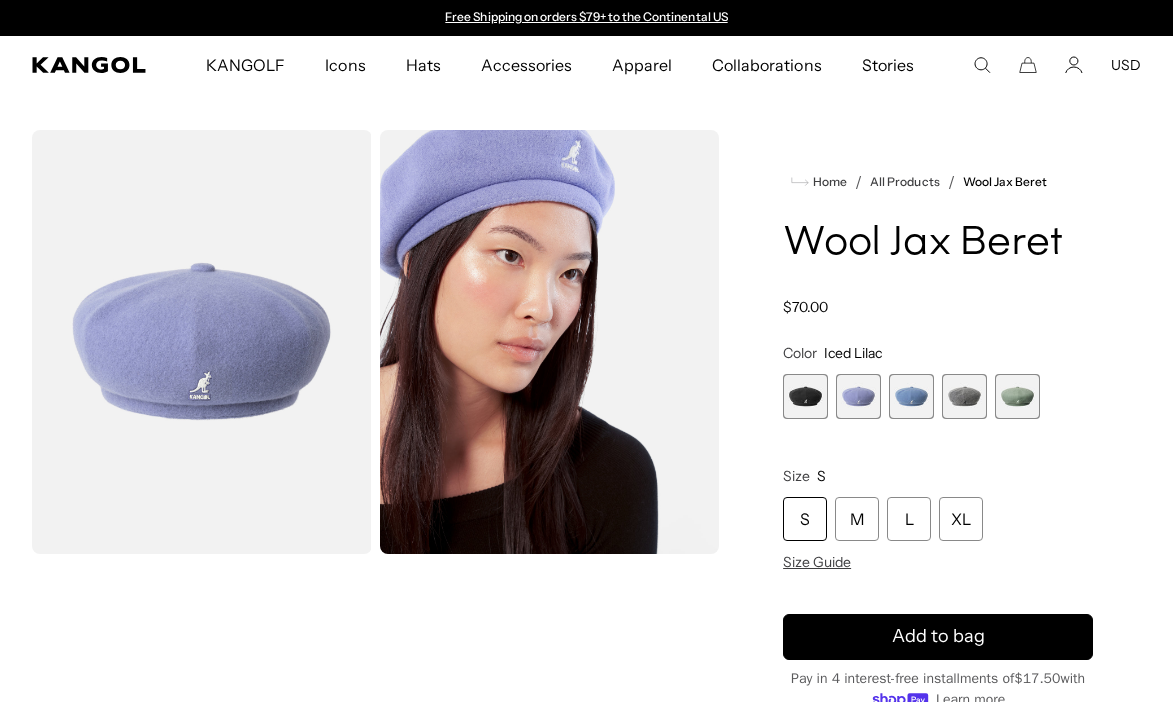 click at bounding box center (805, 396) 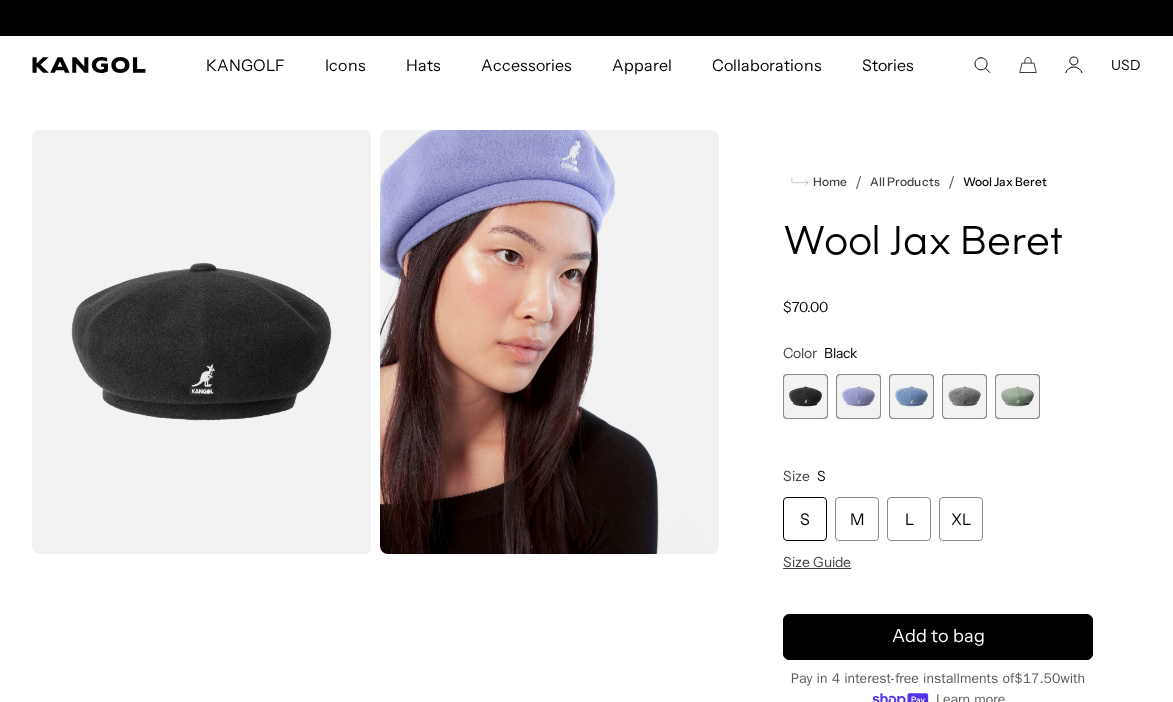 scroll, scrollTop: 130, scrollLeft: 0, axis: vertical 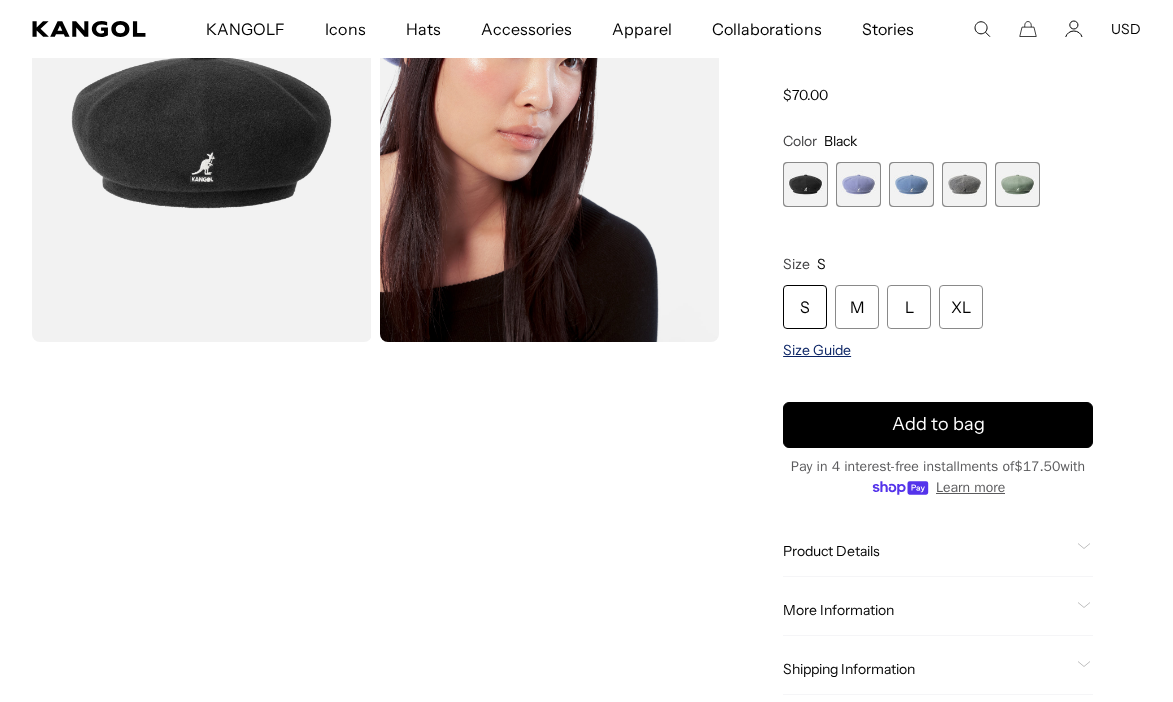 click on "Size Guide" at bounding box center (817, 350) 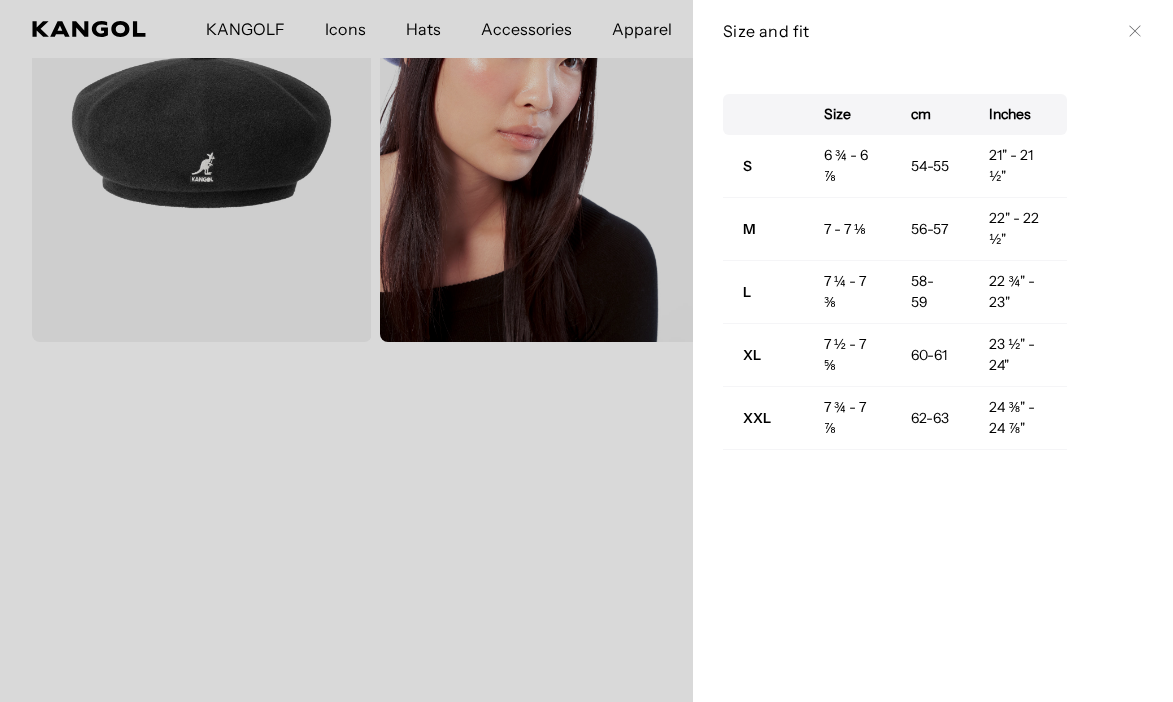 scroll, scrollTop: 0, scrollLeft: 0, axis: both 